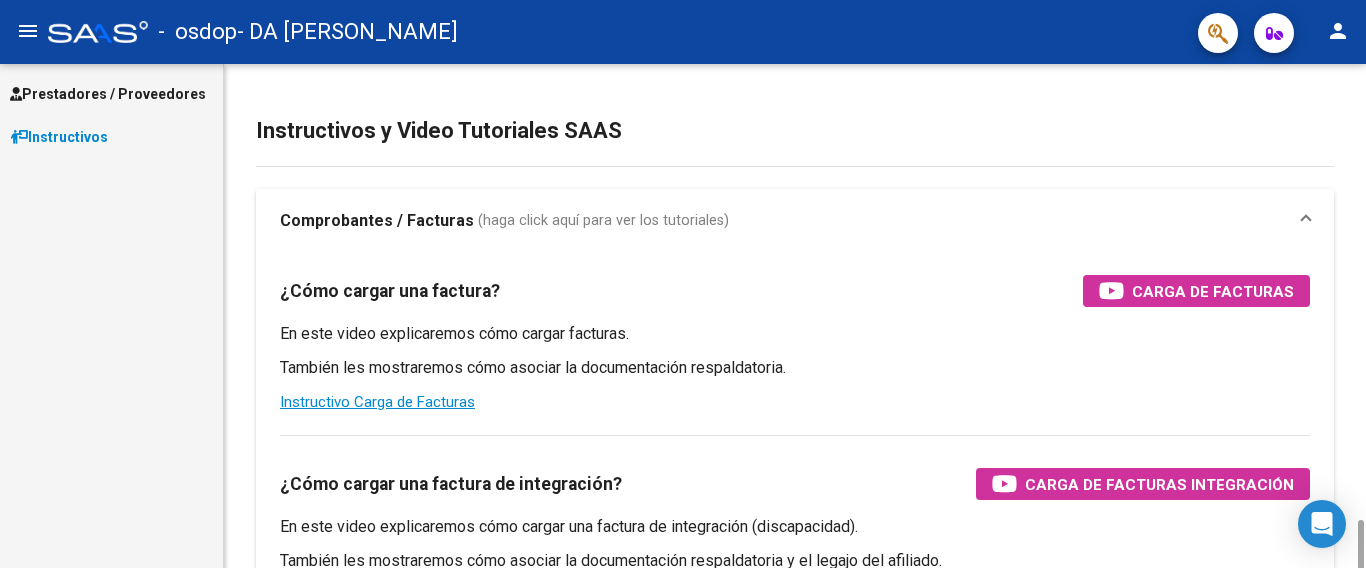 scroll, scrollTop: 0, scrollLeft: 0, axis: both 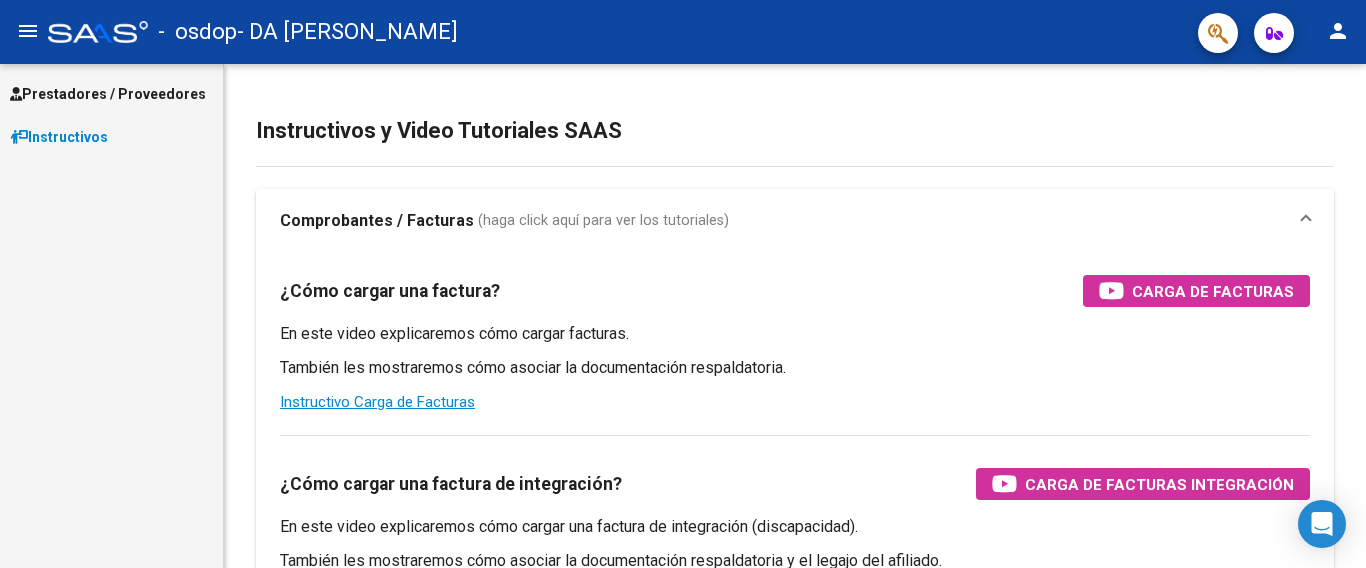 click 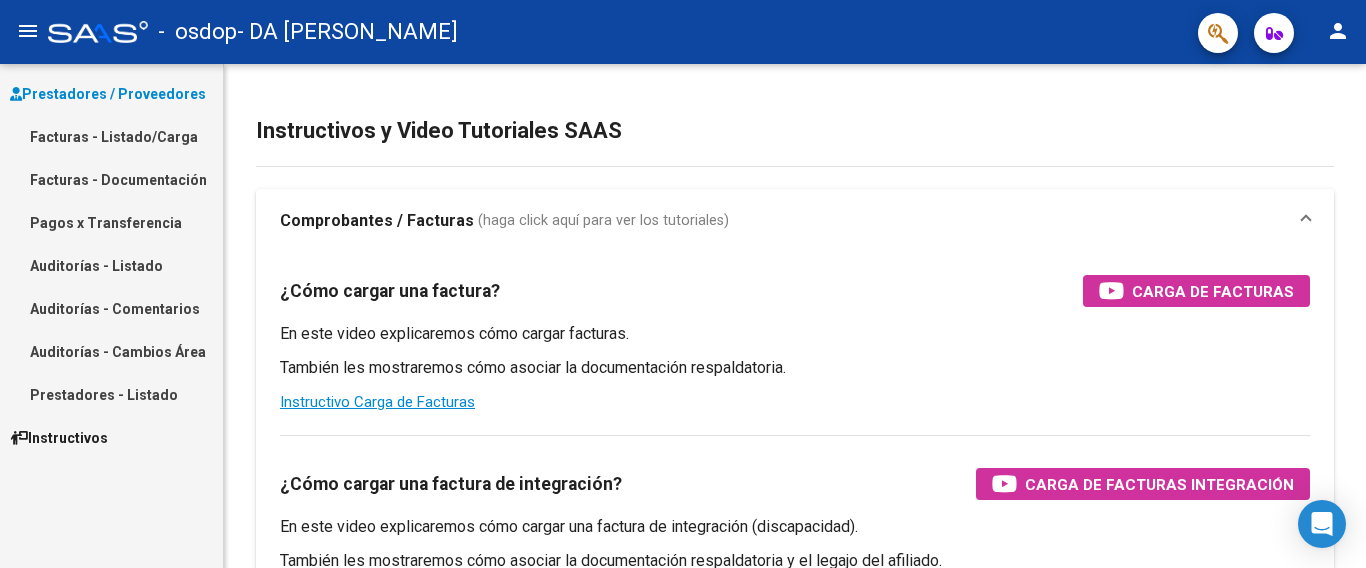 click on "Facturas - Listado/Carga" at bounding box center [111, 136] 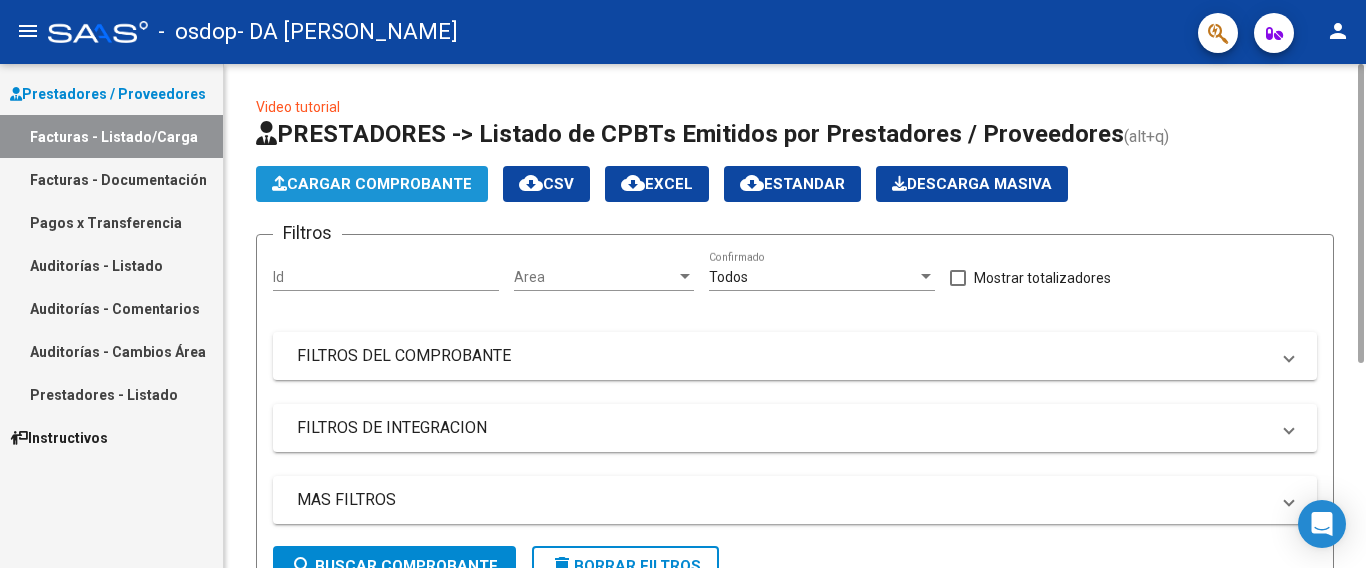 click on "Cargar Comprobante" 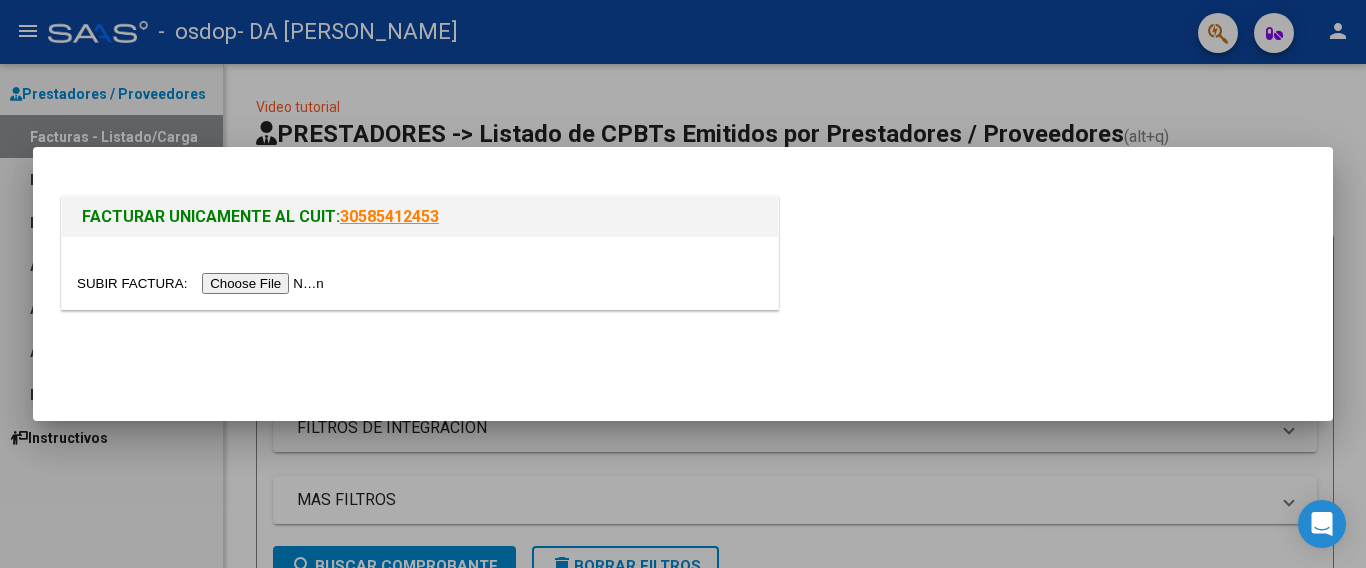 click at bounding box center [203, 283] 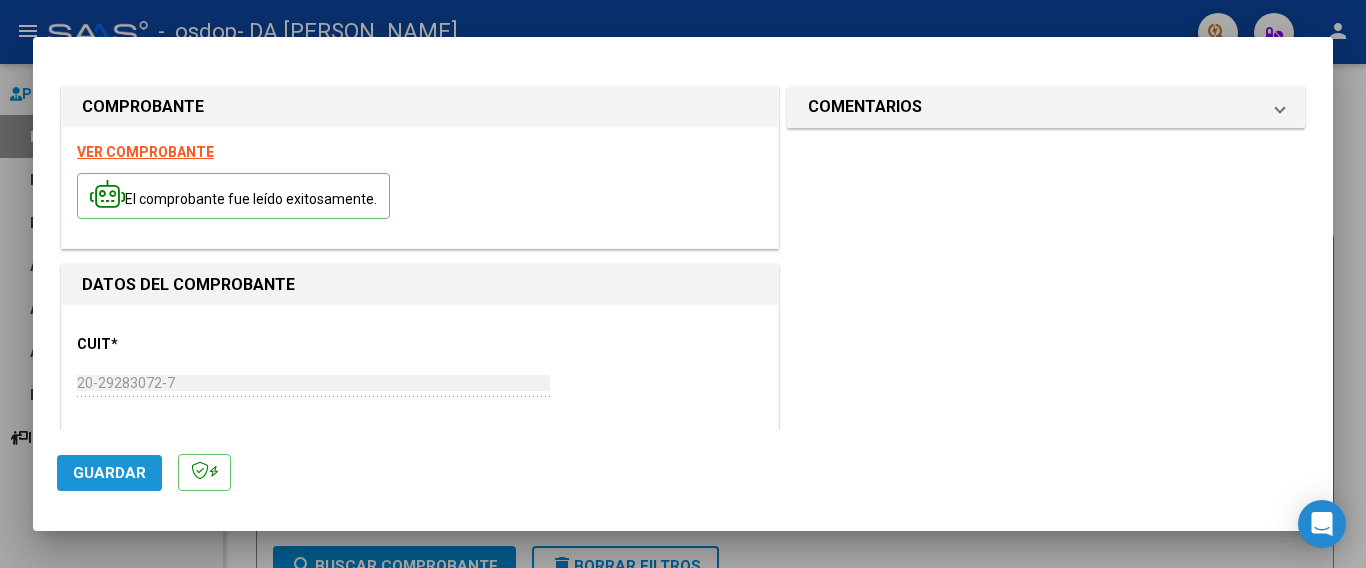 click on "Guardar" 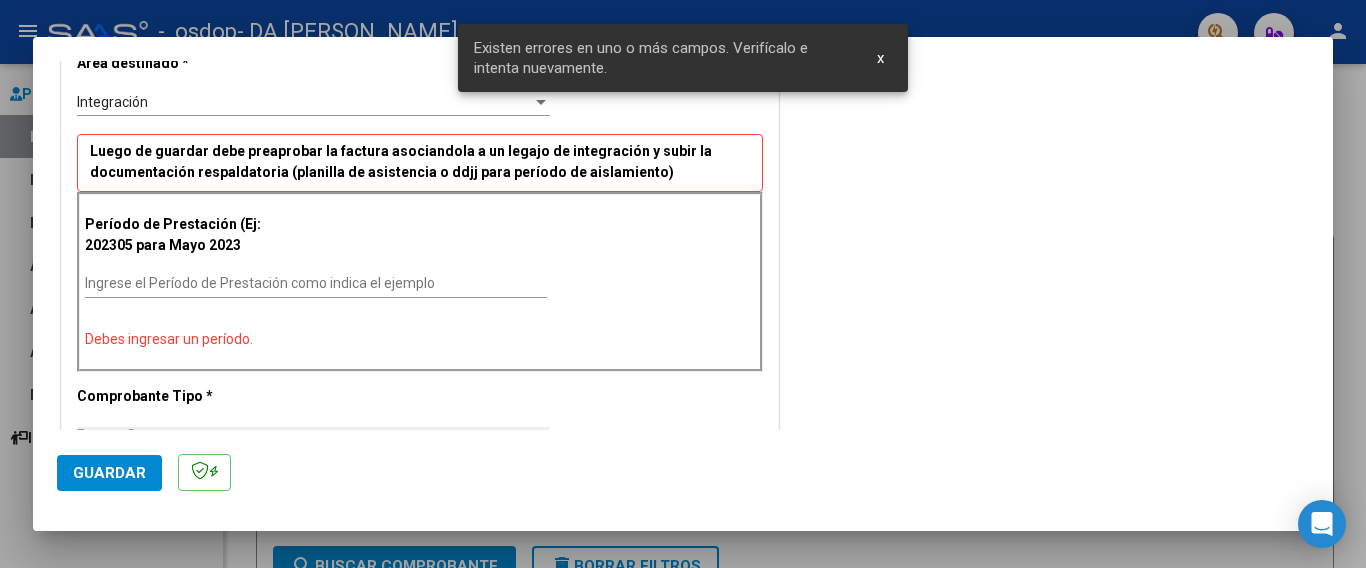 scroll, scrollTop: 443, scrollLeft: 0, axis: vertical 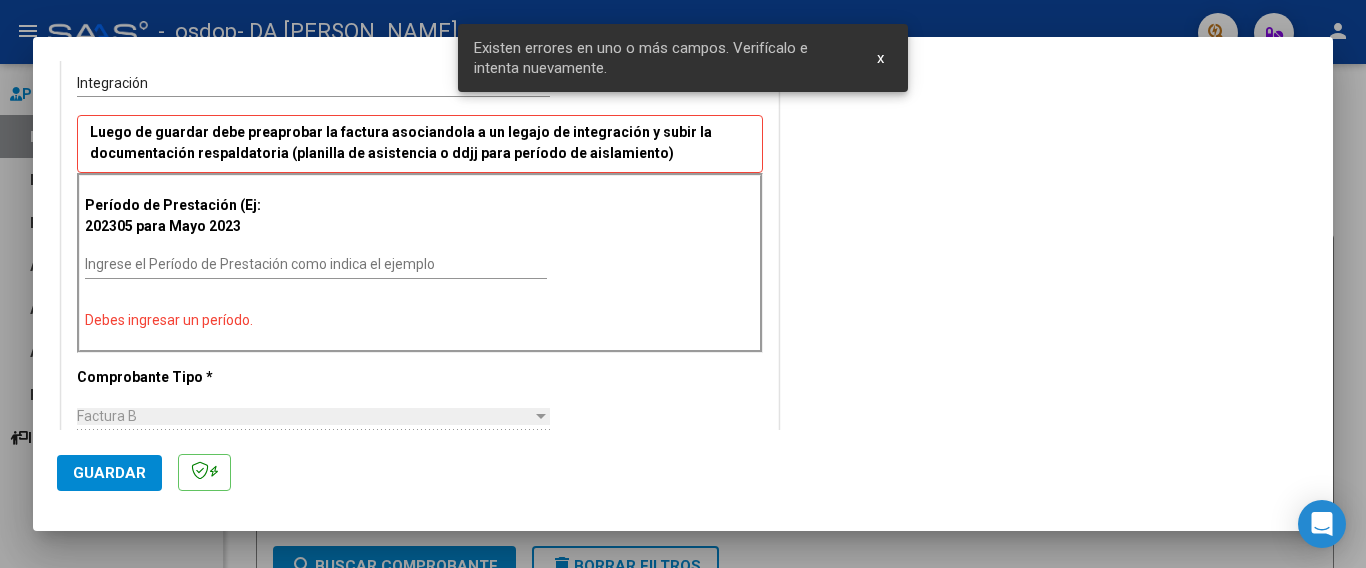 click on "Ingrese el Período de Prestación como indica el ejemplo" at bounding box center (316, 265) 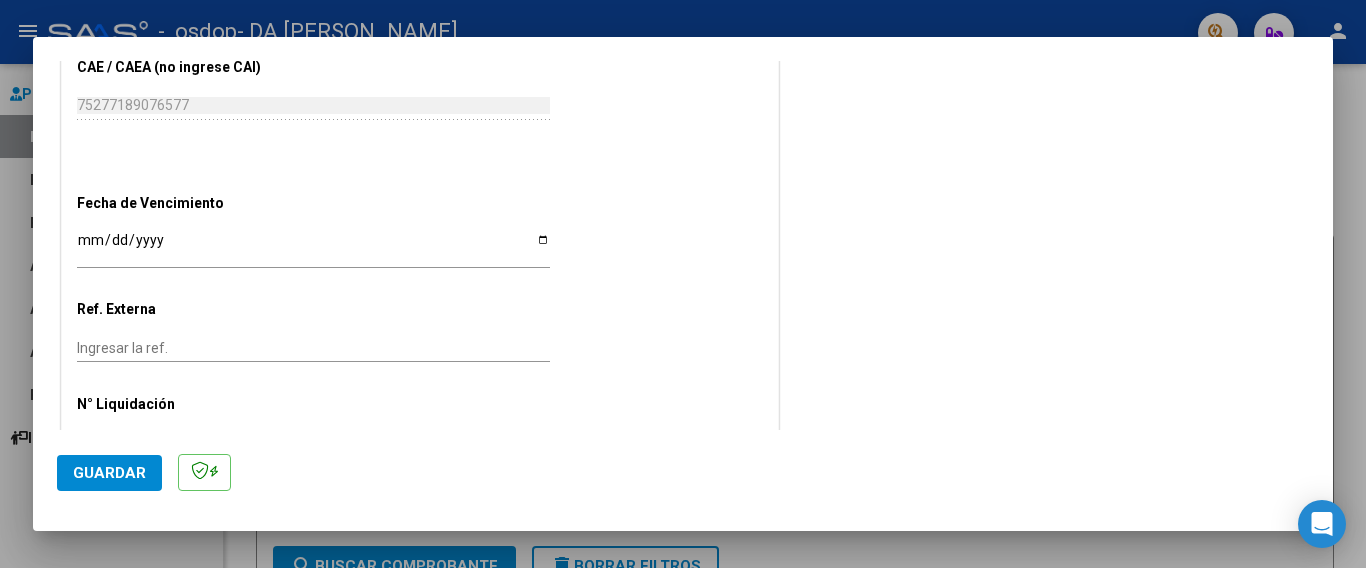 scroll, scrollTop: 1230, scrollLeft: 0, axis: vertical 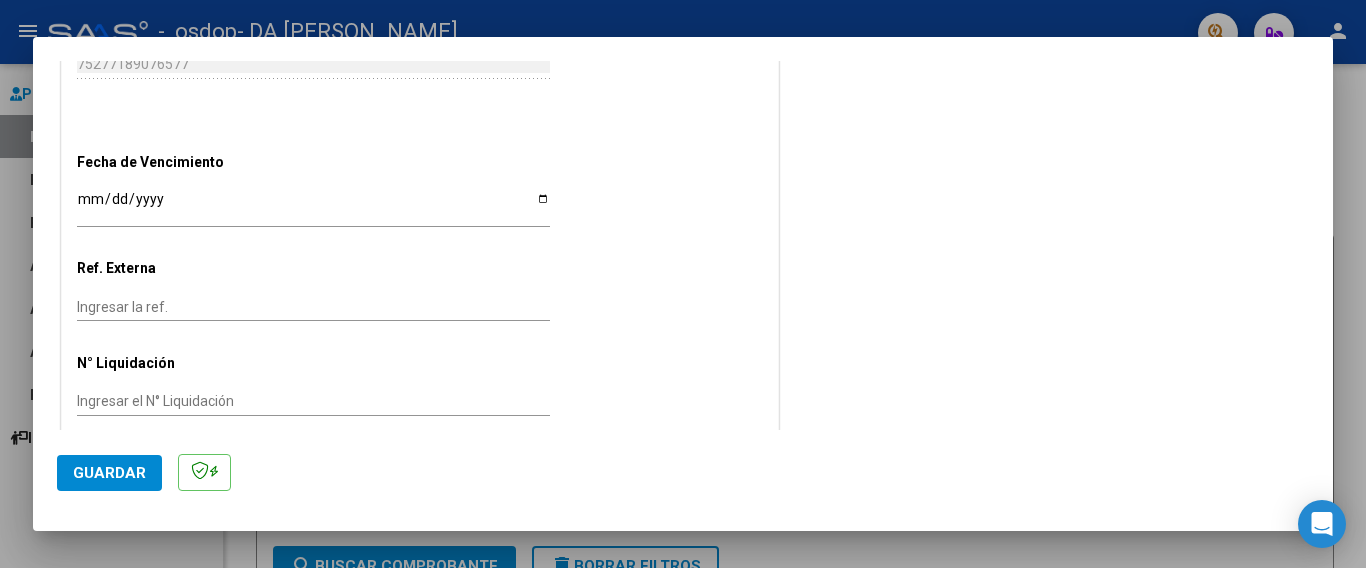 type on "202506" 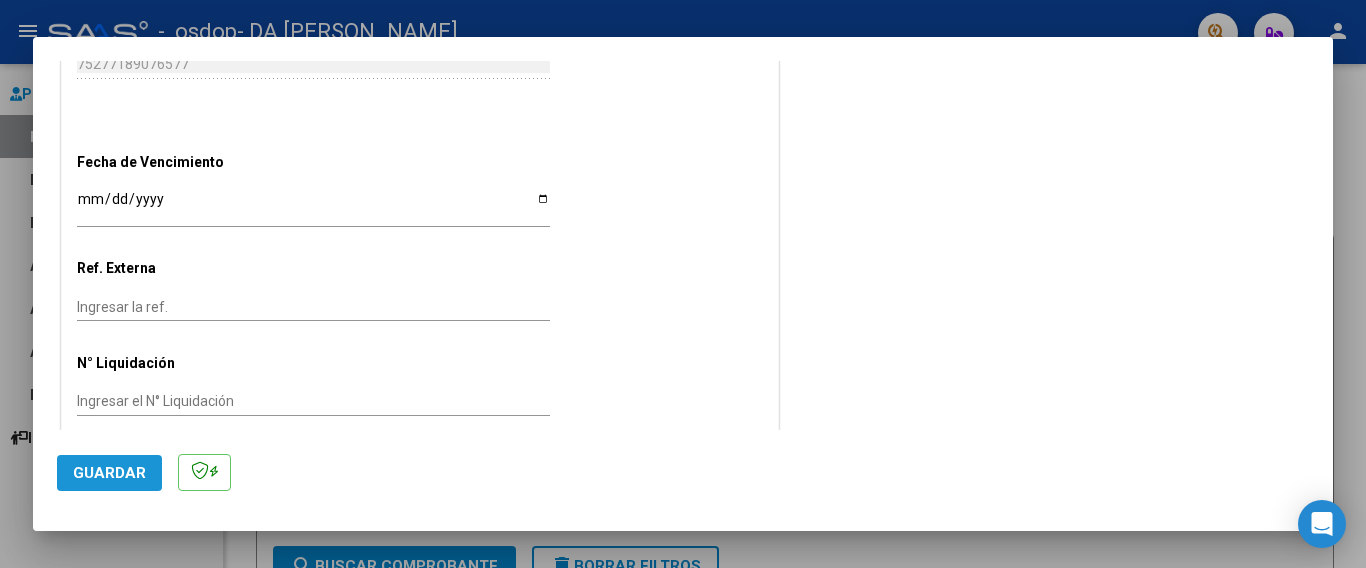 click on "Guardar" 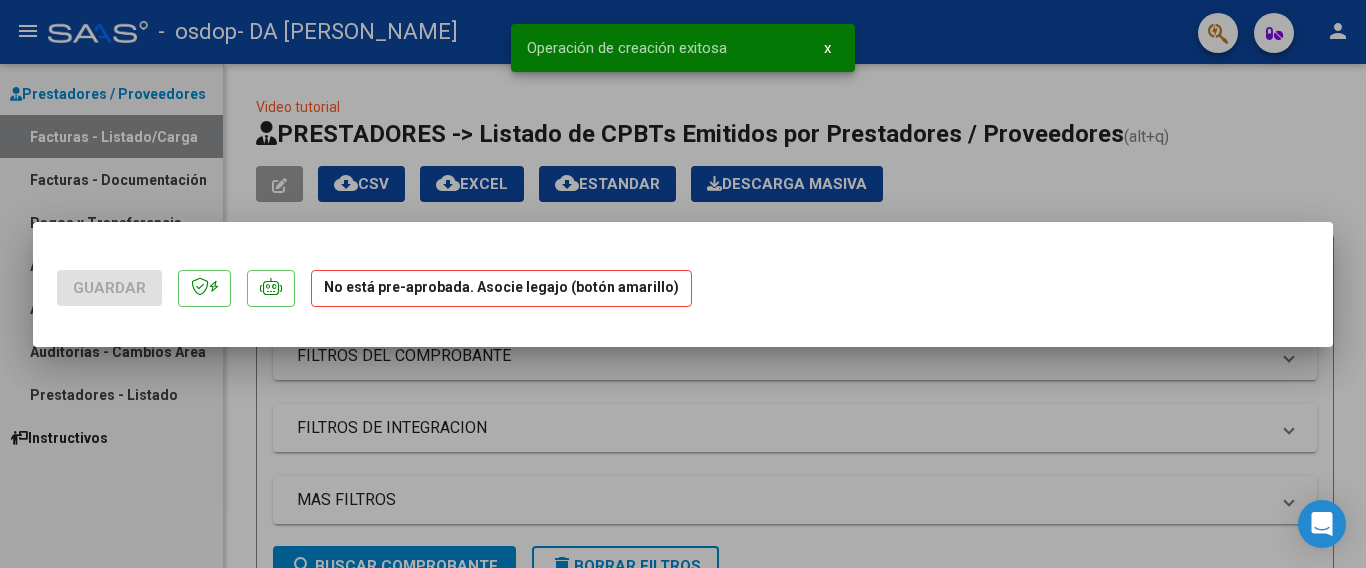 scroll, scrollTop: 0, scrollLeft: 0, axis: both 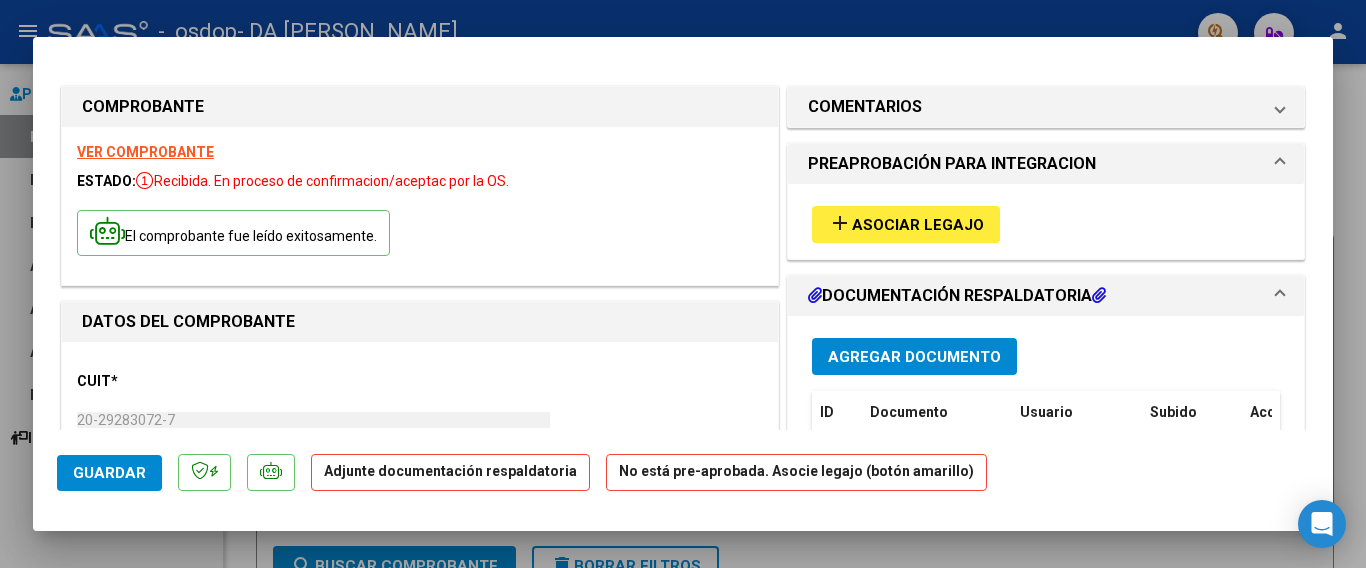click on "Agregar Documento" at bounding box center (914, 357) 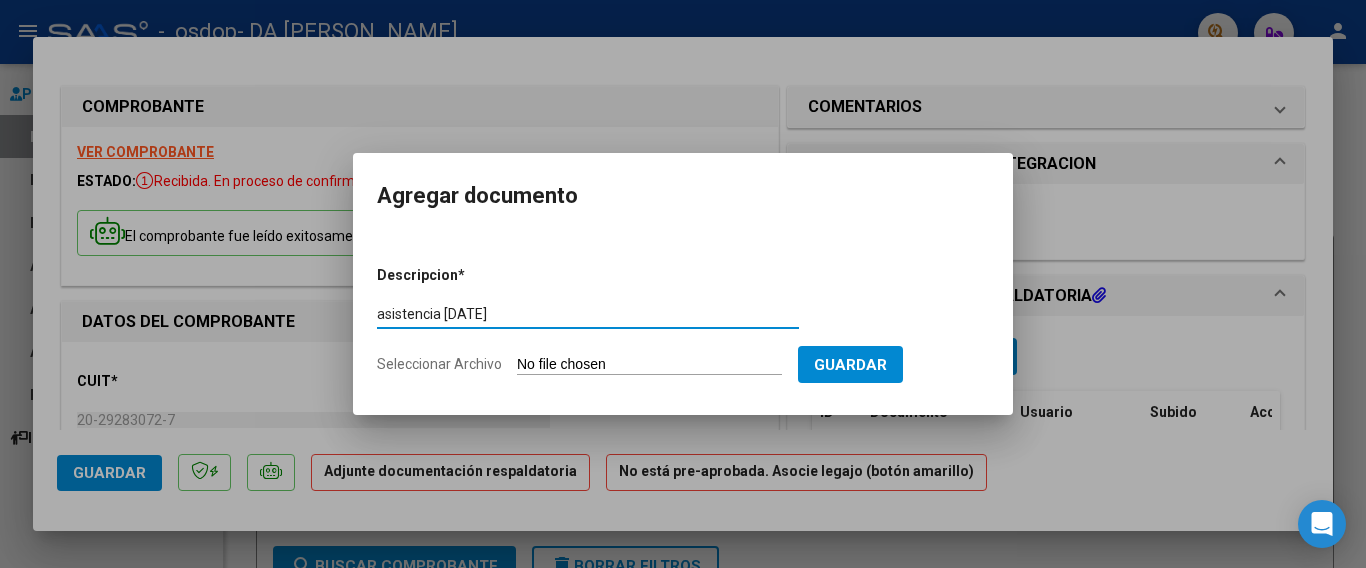type on "asistencia [DATE]" 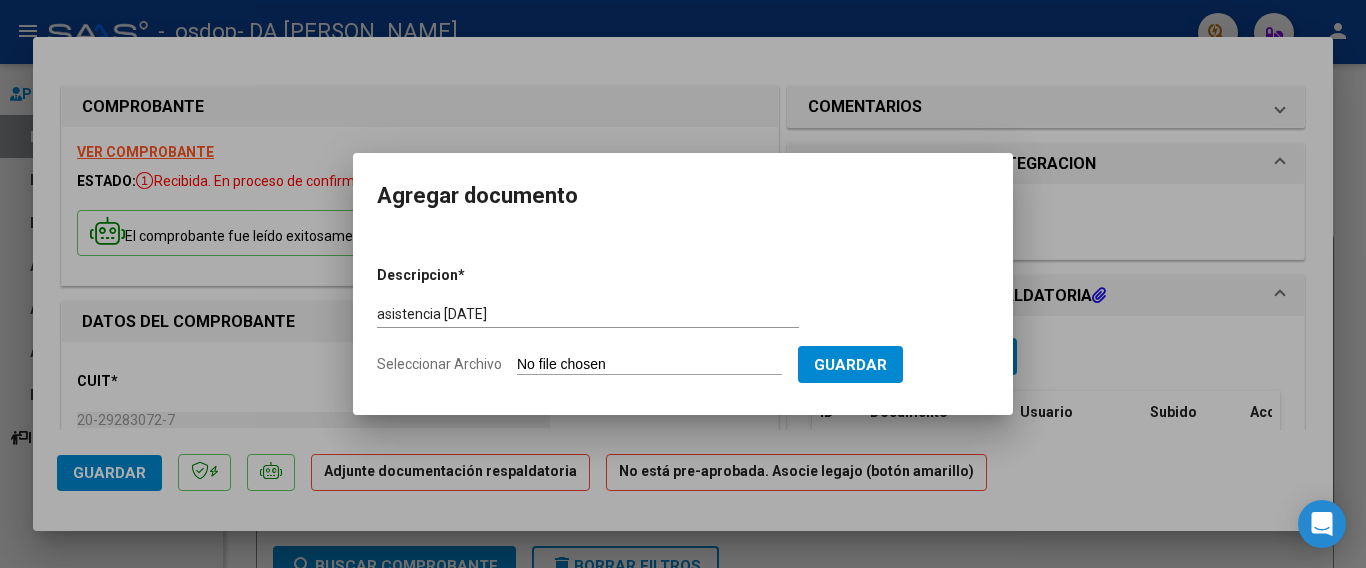 type on "C:\fakepath\[PERSON_NAME] Asist 062025.pdf" 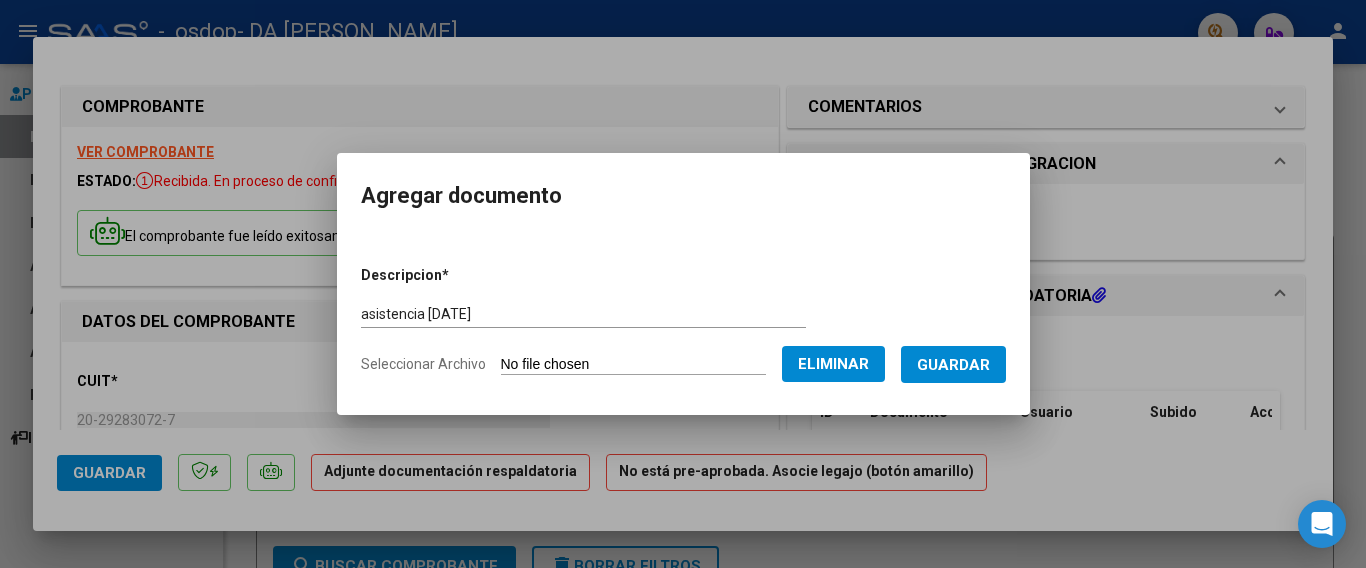 click on "Guardar" at bounding box center [953, 364] 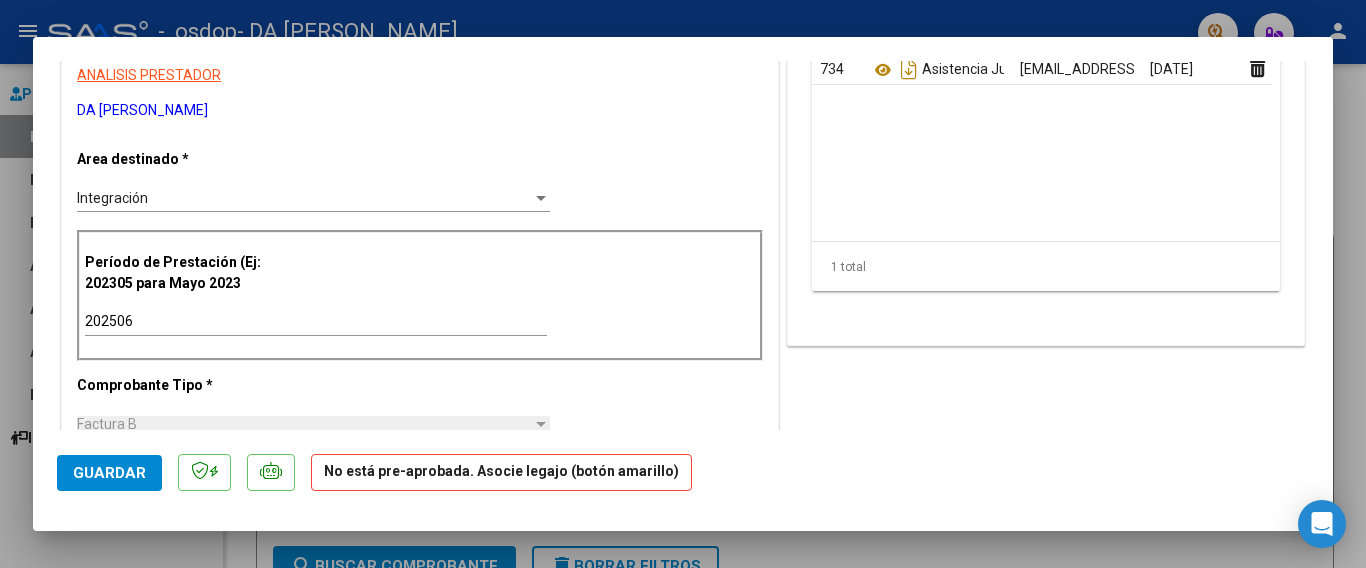 scroll, scrollTop: 600, scrollLeft: 0, axis: vertical 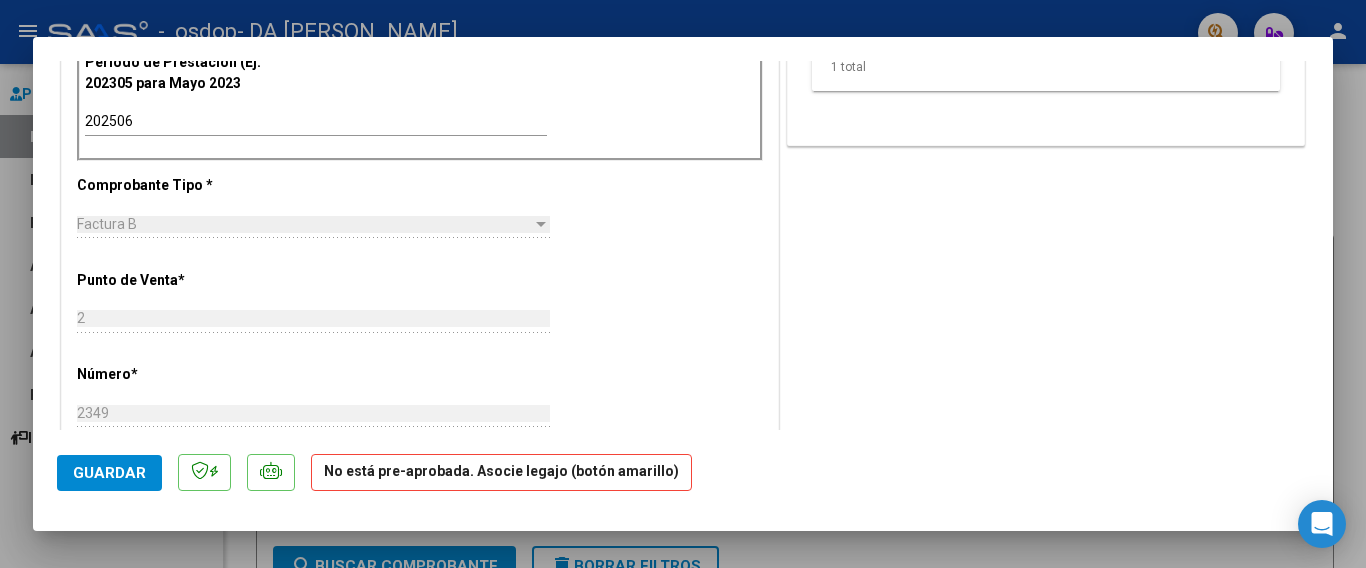 click on "Guardar No está pre-aprobada. Asocie legajo (botón amarillo)" 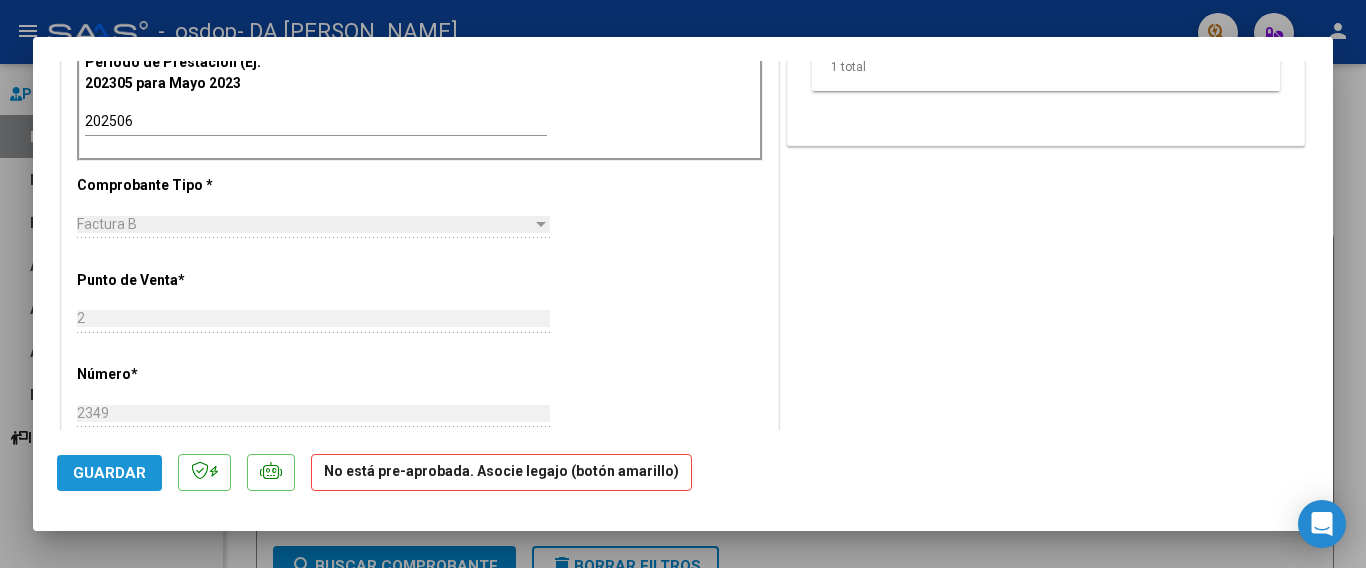click on "Guardar" 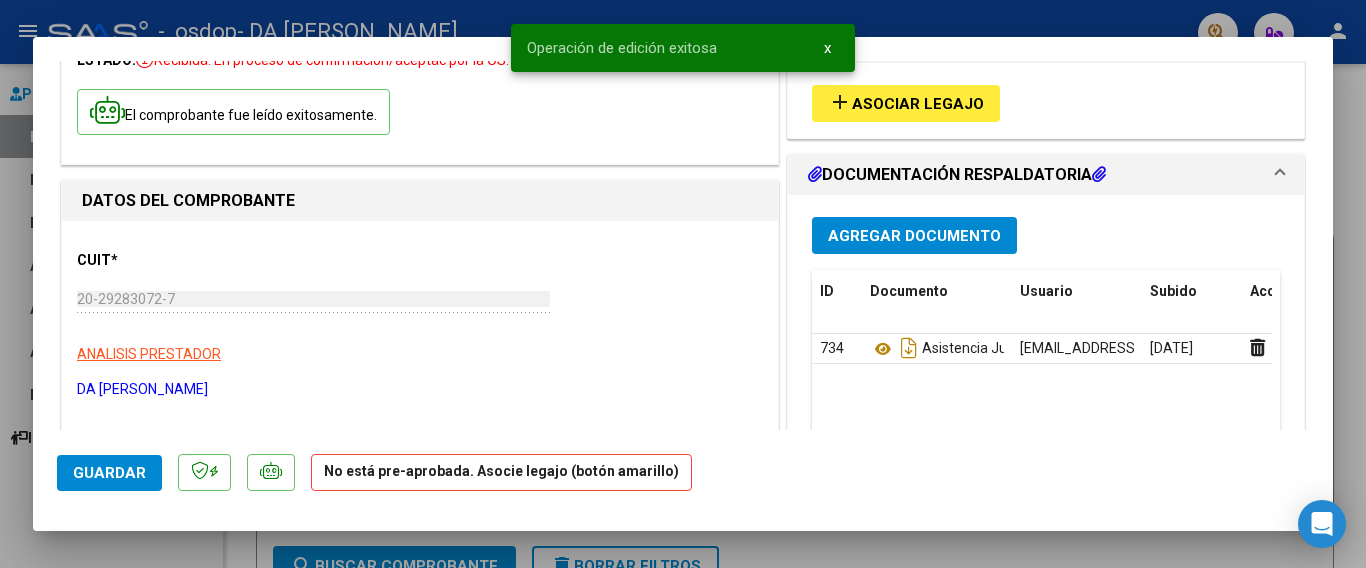 scroll, scrollTop: 0, scrollLeft: 0, axis: both 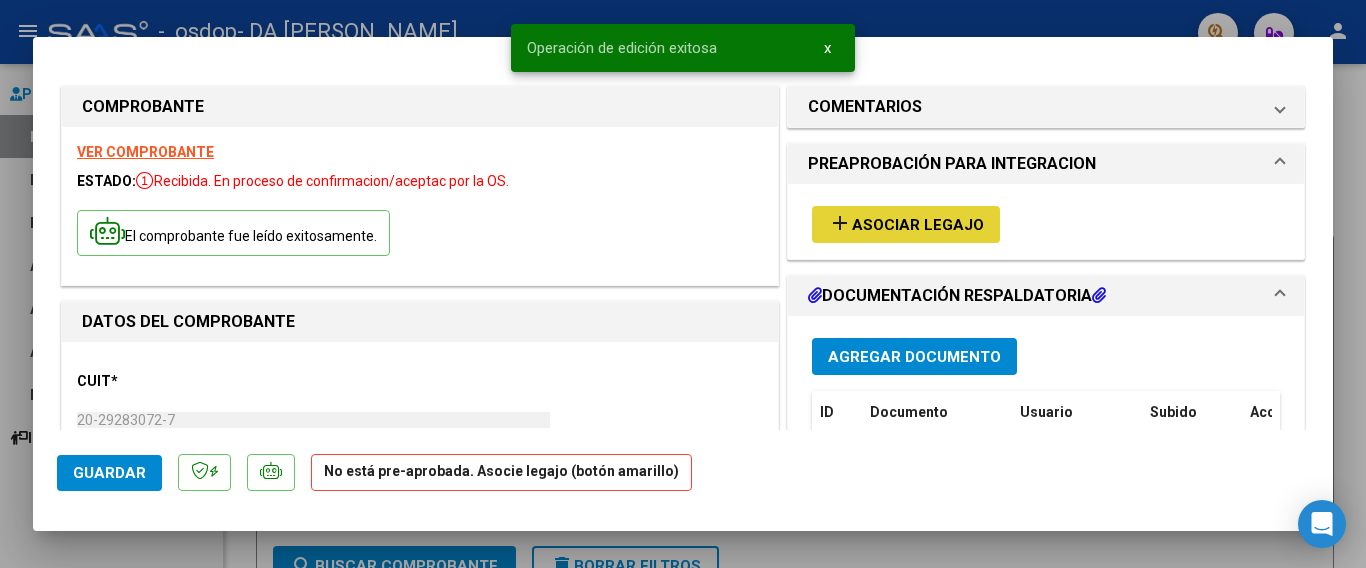 click on "Asociar Legajo" at bounding box center [918, 225] 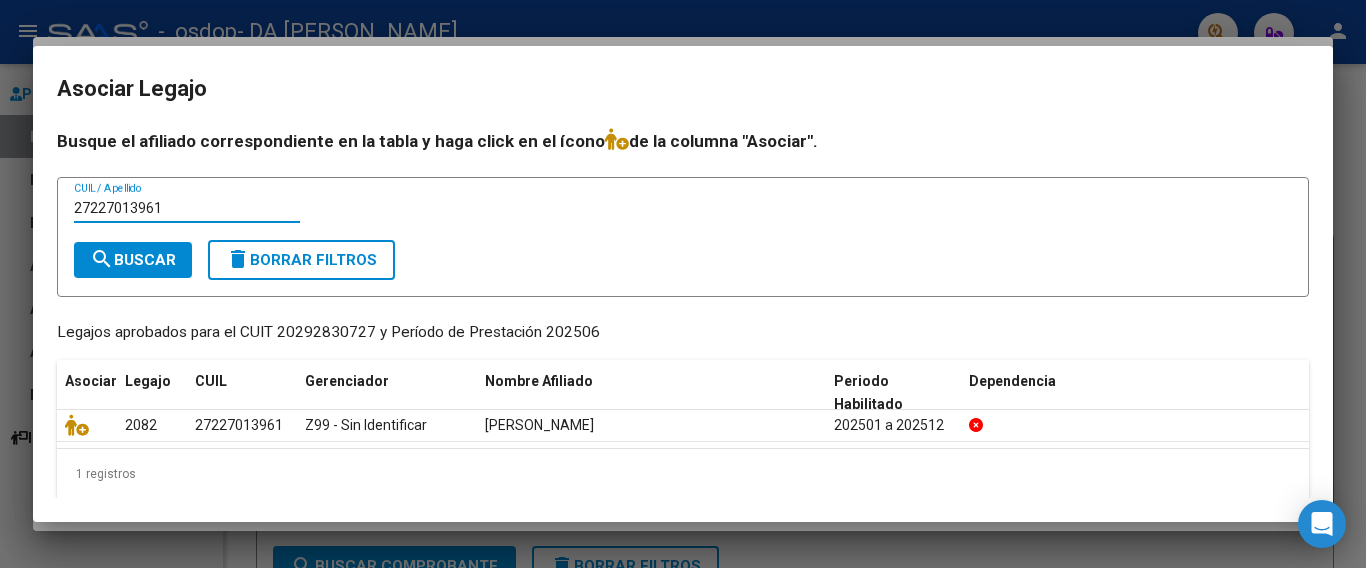 type on "27227013961" 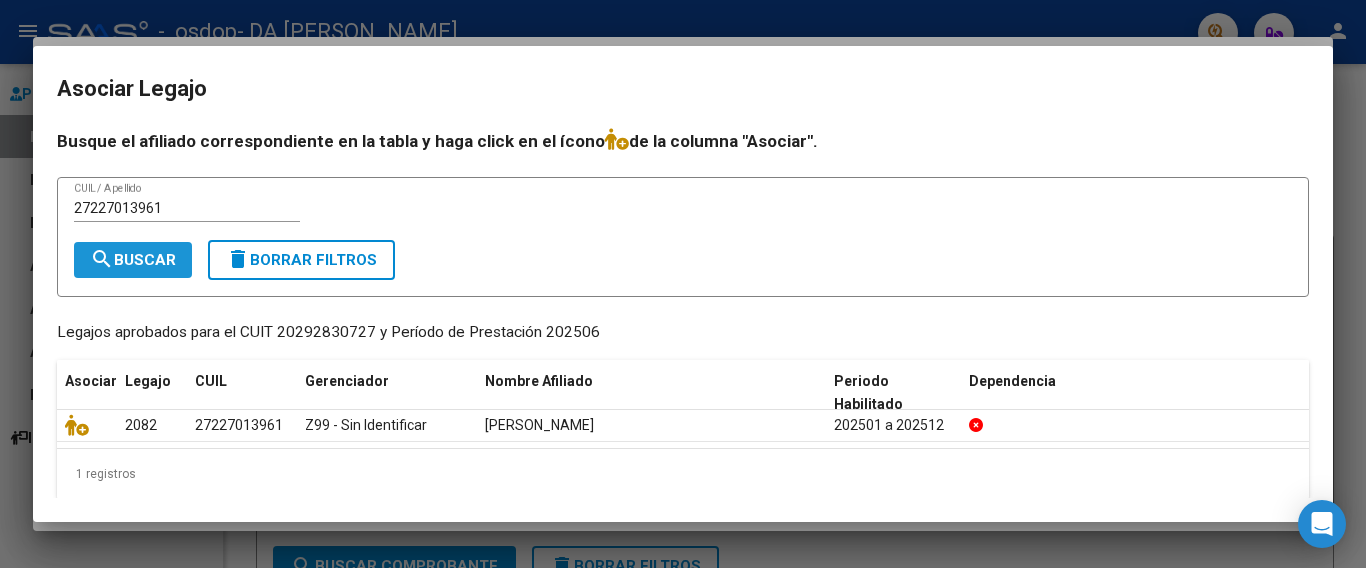 click on "search  Buscar" at bounding box center [133, 260] 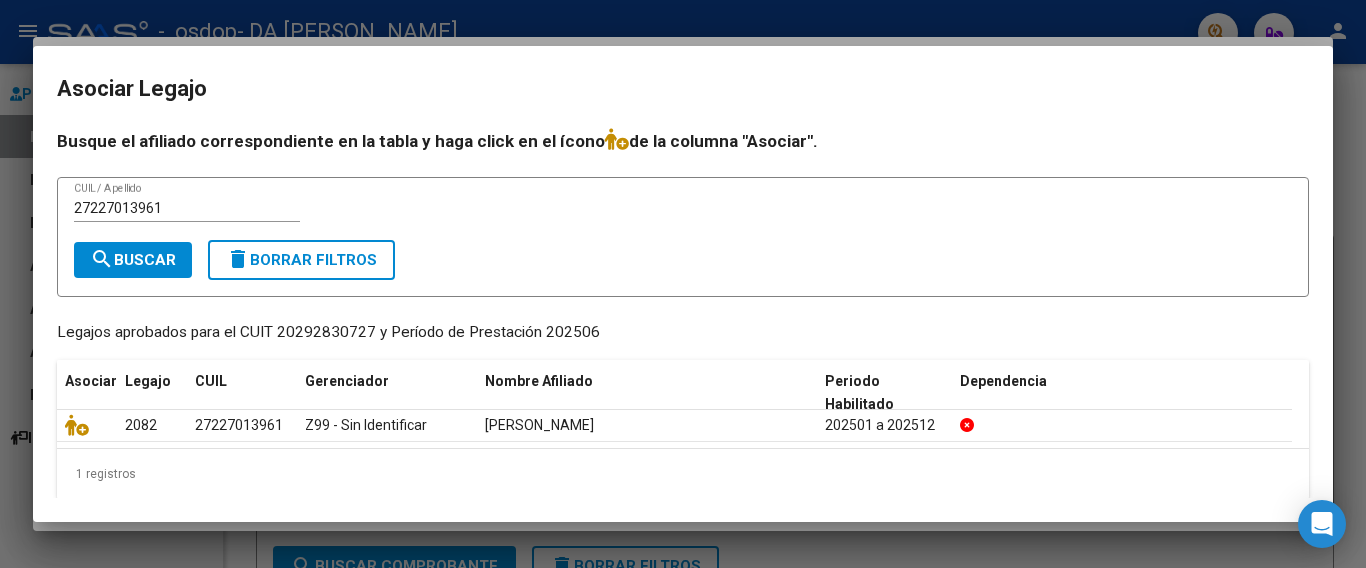 scroll, scrollTop: 17, scrollLeft: 0, axis: vertical 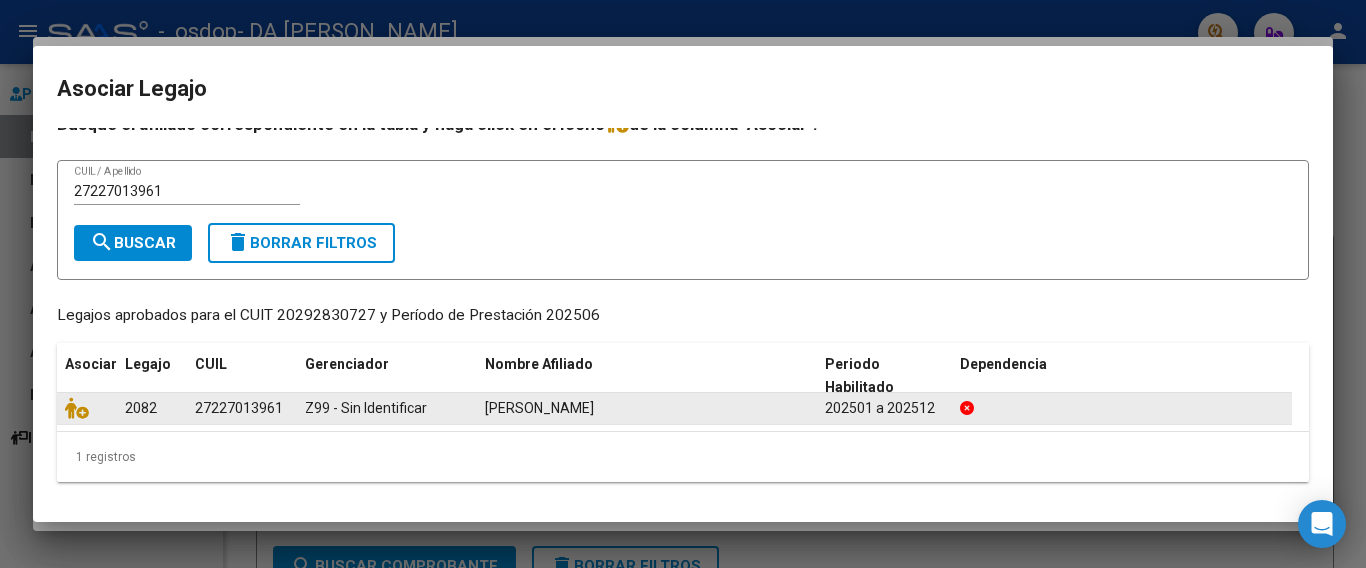 click 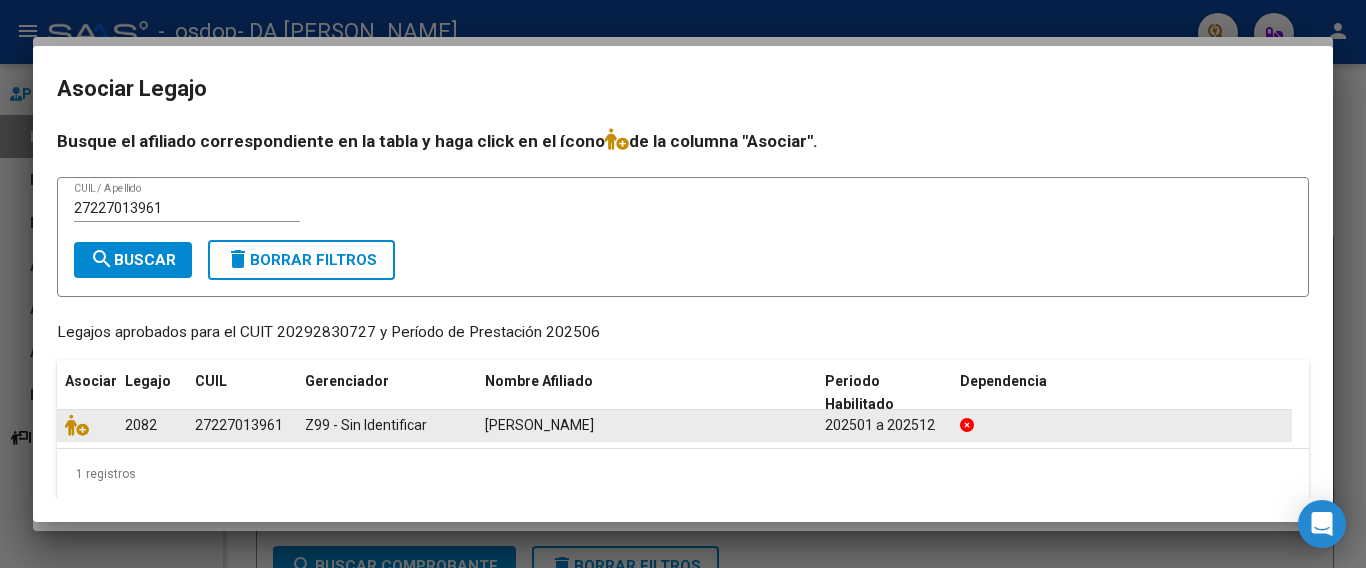 drag, startPoint x: 205, startPoint y: 430, endPoint x: 282, endPoint y: 426, distance: 77.10383 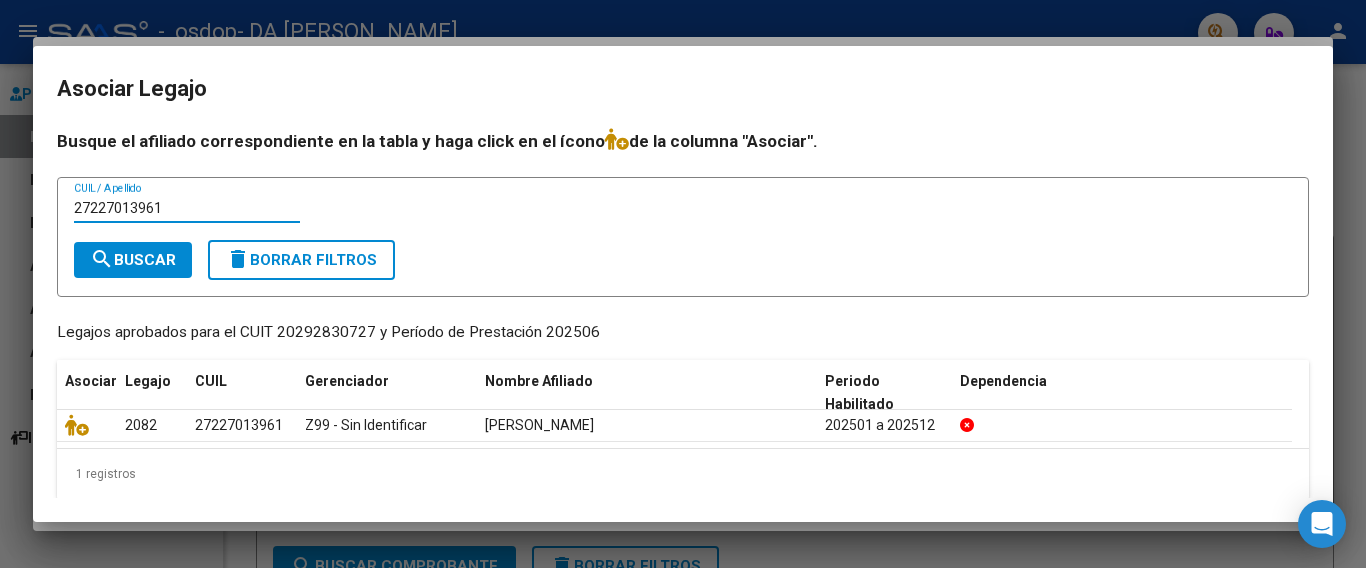 drag, startPoint x: 175, startPoint y: 203, endPoint x: 50, endPoint y: 224, distance: 126.751724 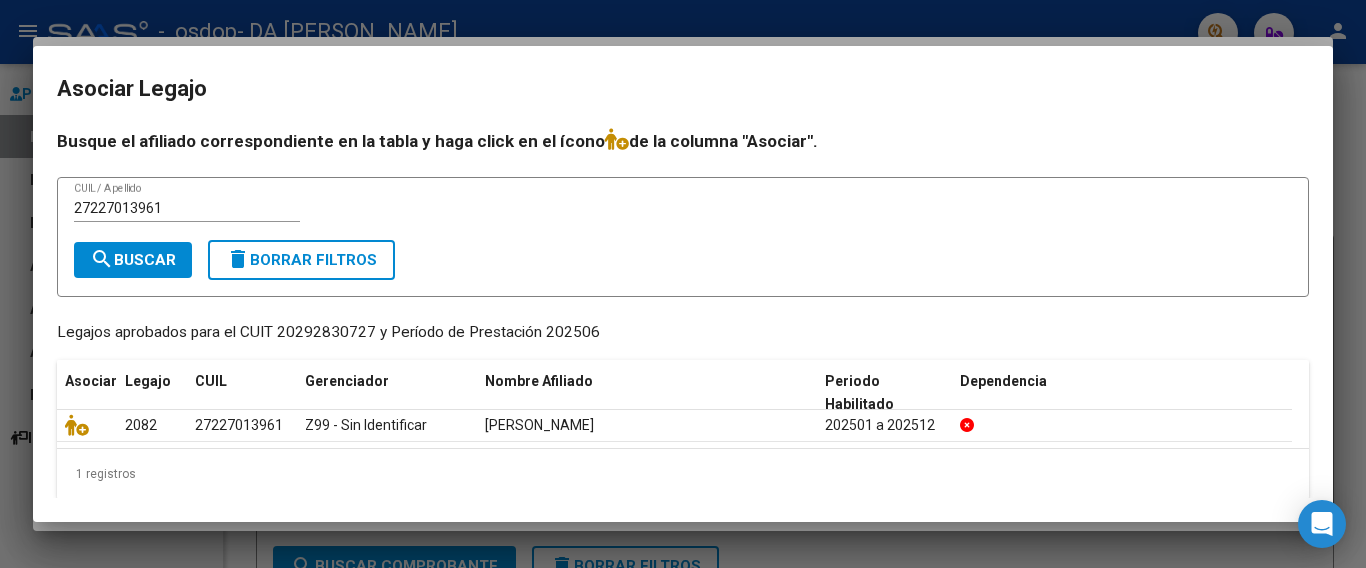 scroll, scrollTop: 17, scrollLeft: 0, axis: vertical 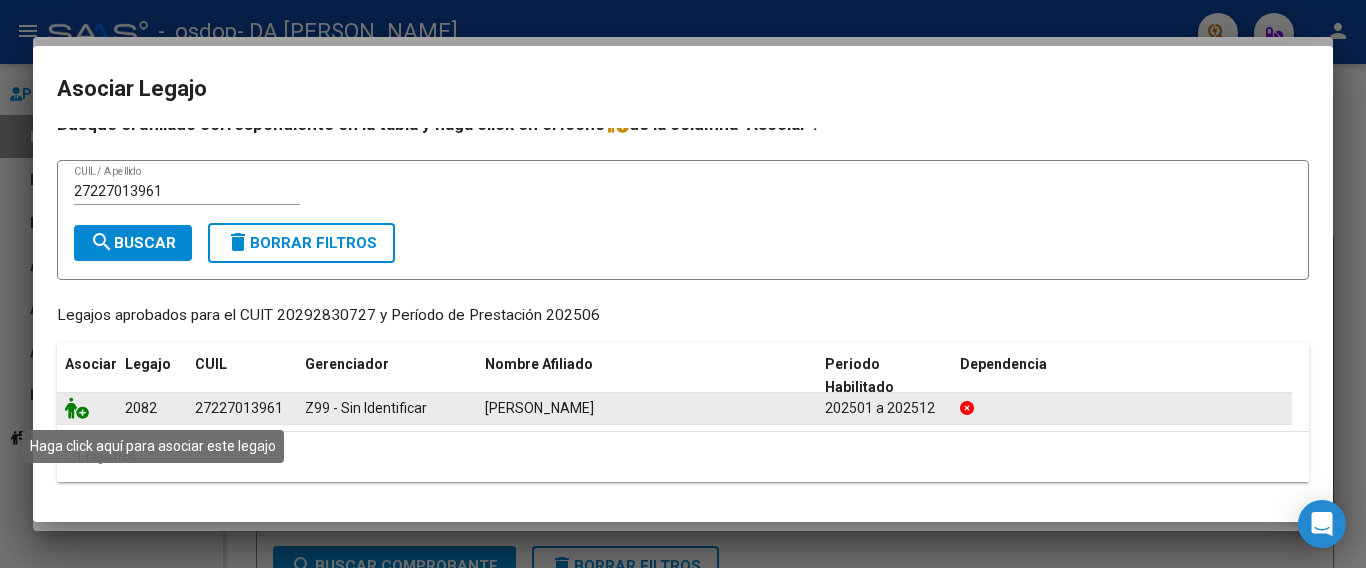 click 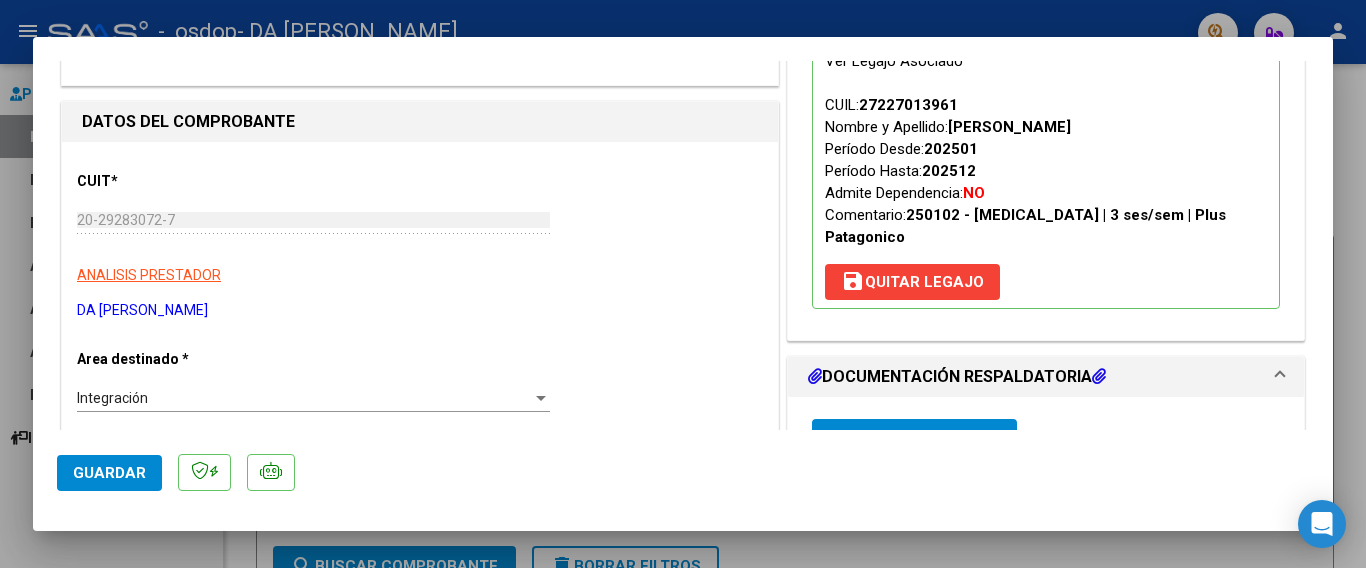 scroll, scrollTop: 300, scrollLeft: 0, axis: vertical 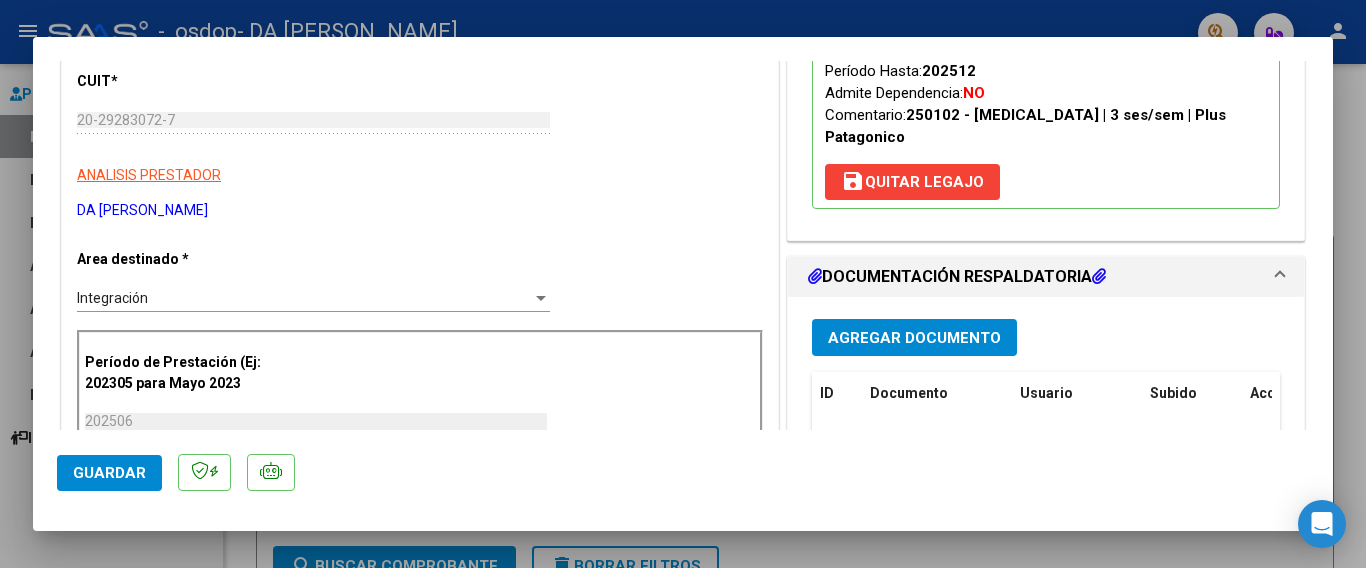 click on "Guardar" 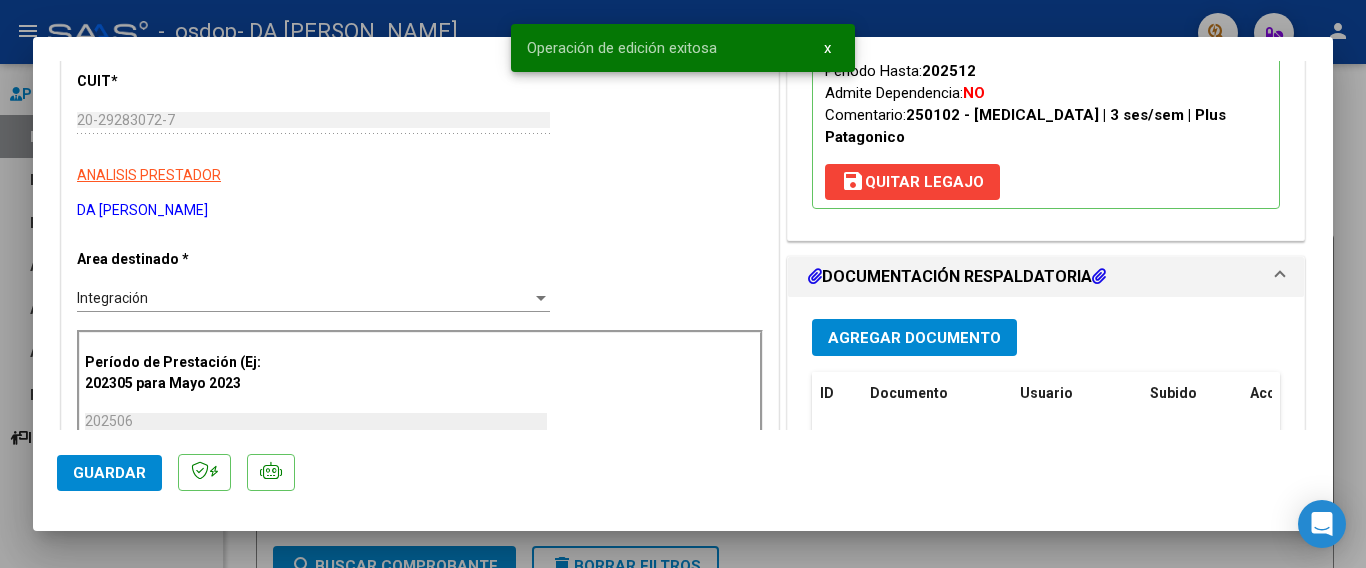 click on "Guardar" 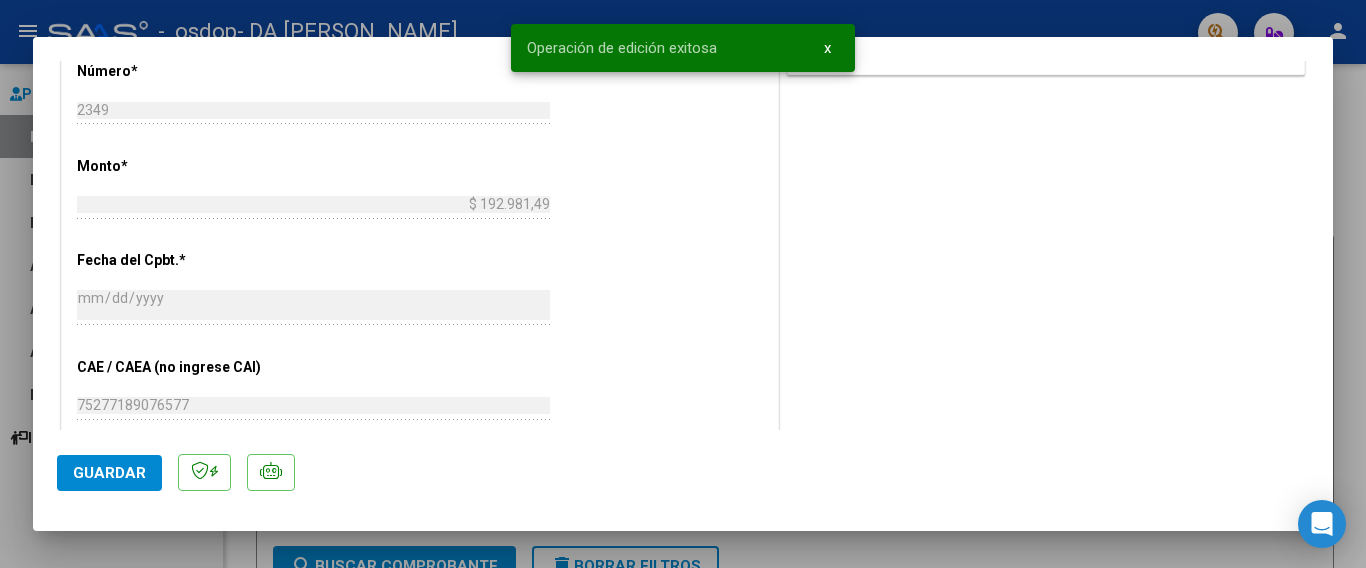 scroll, scrollTop: 1293, scrollLeft: 0, axis: vertical 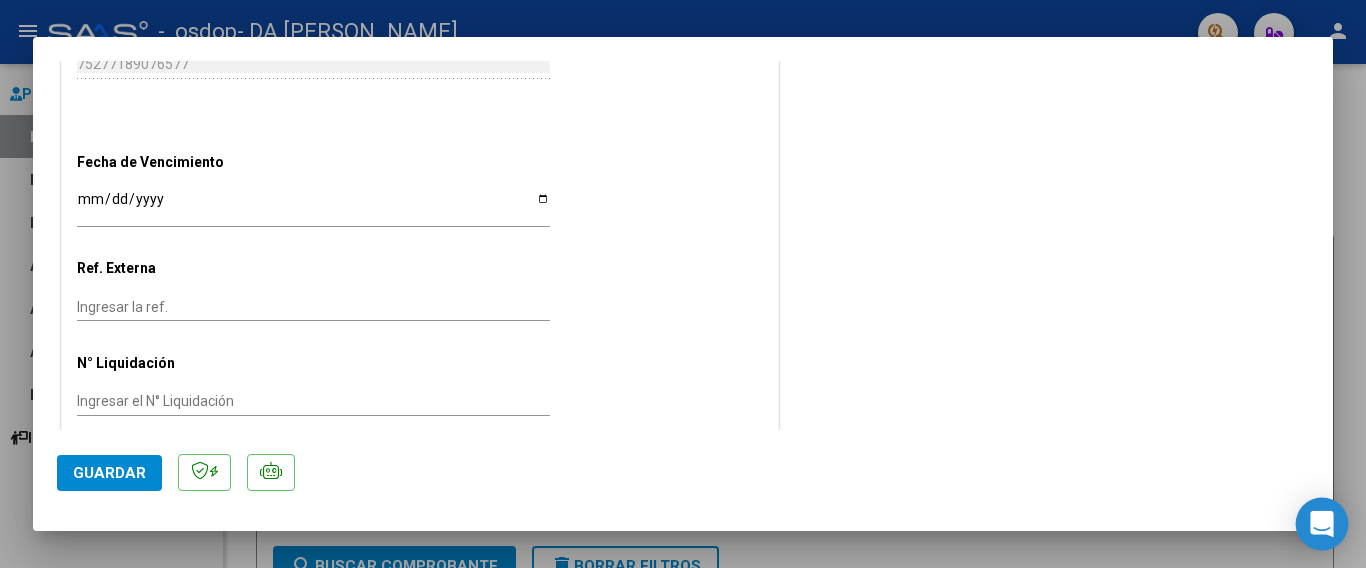 click 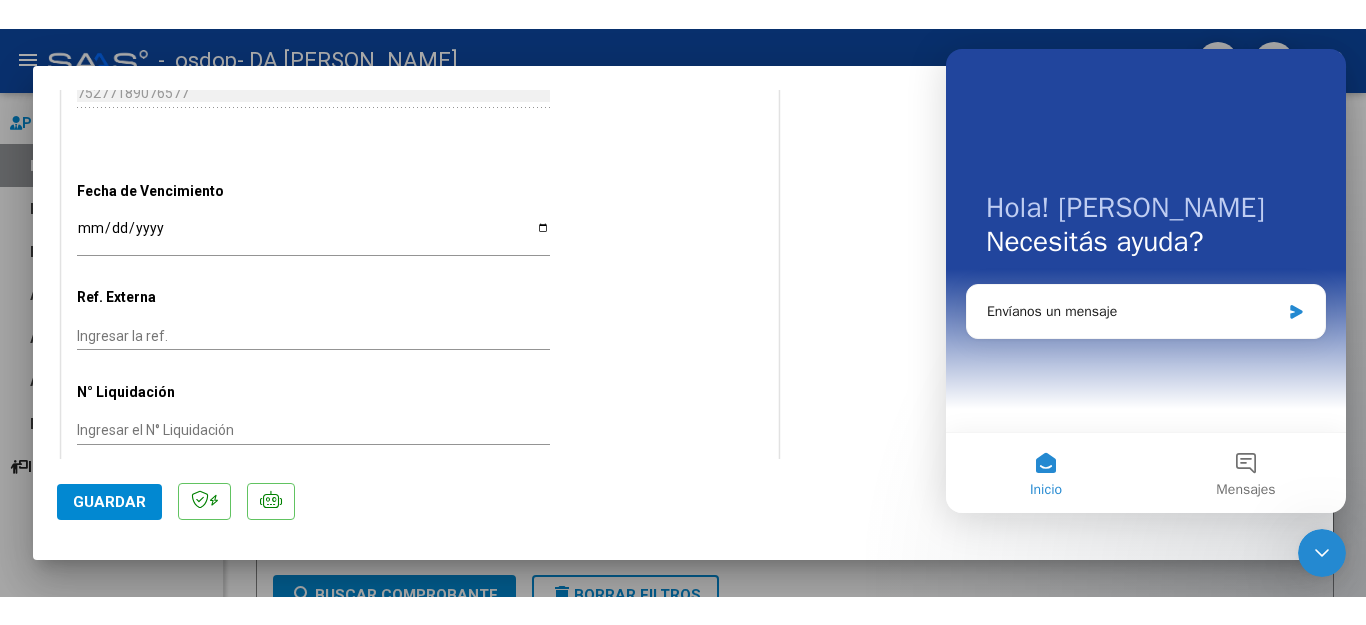 scroll, scrollTop: 0, scrollLeft: 0, axis: both 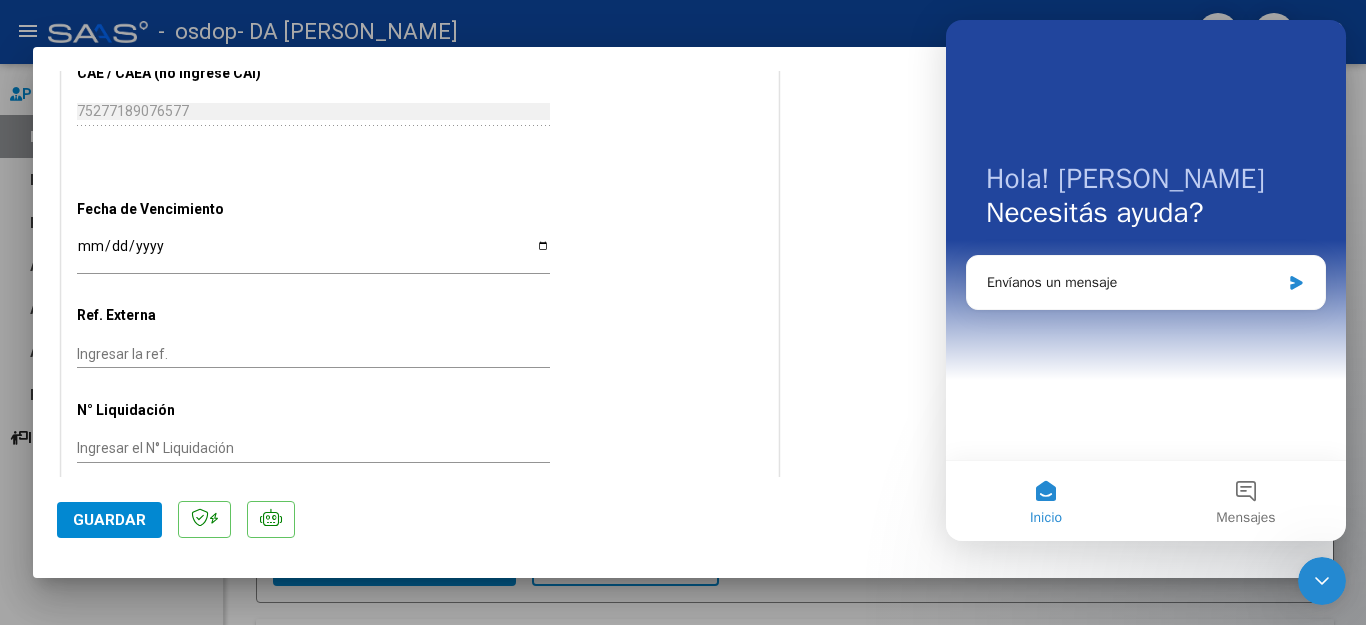 click 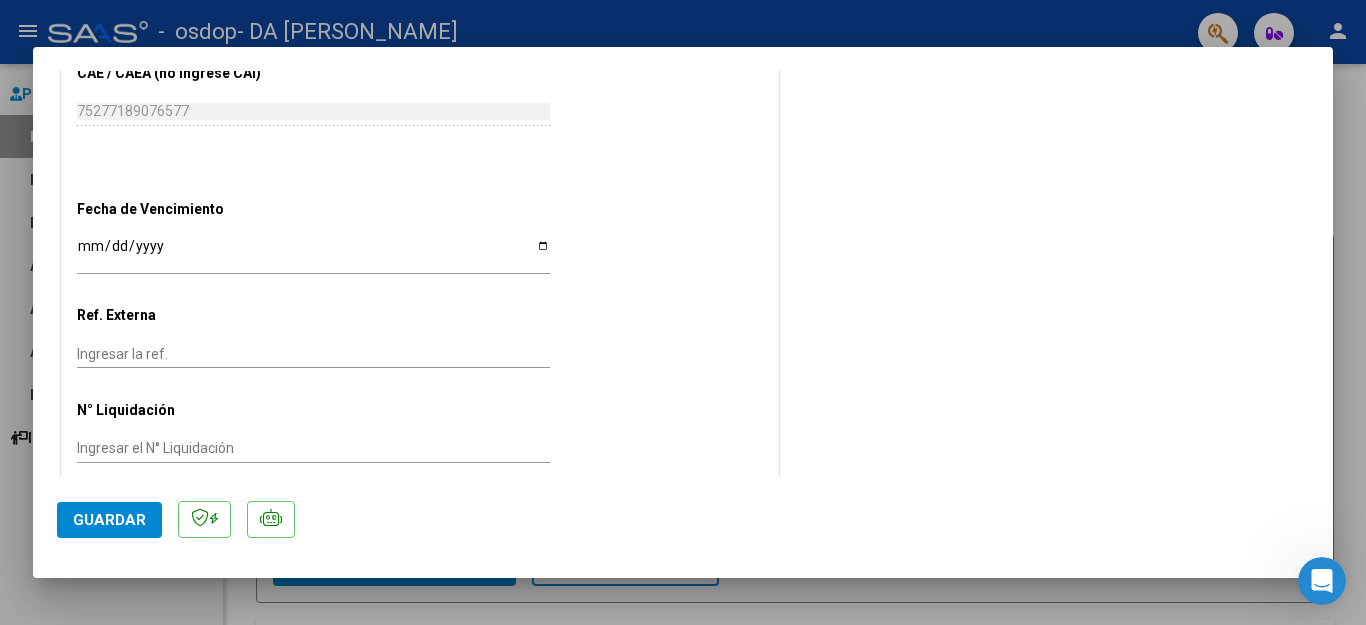 scroll, scrollTop: 0, scrollLeft: 0, axis: both 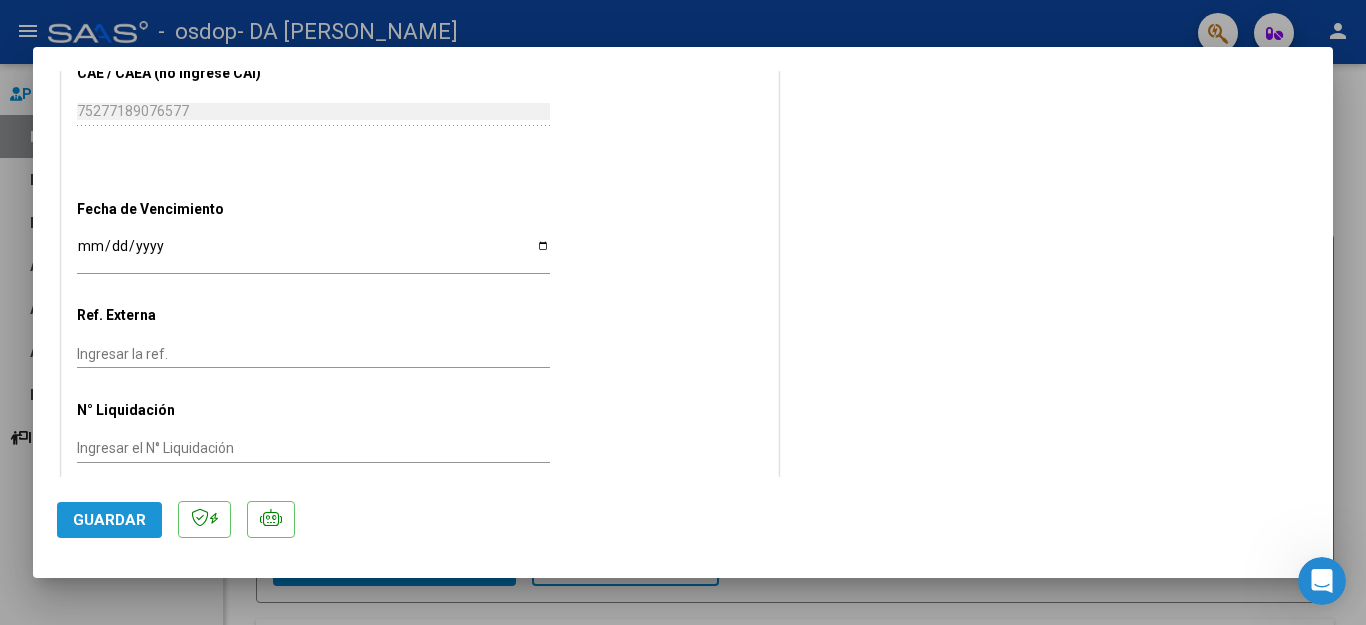 click on "Guardar" 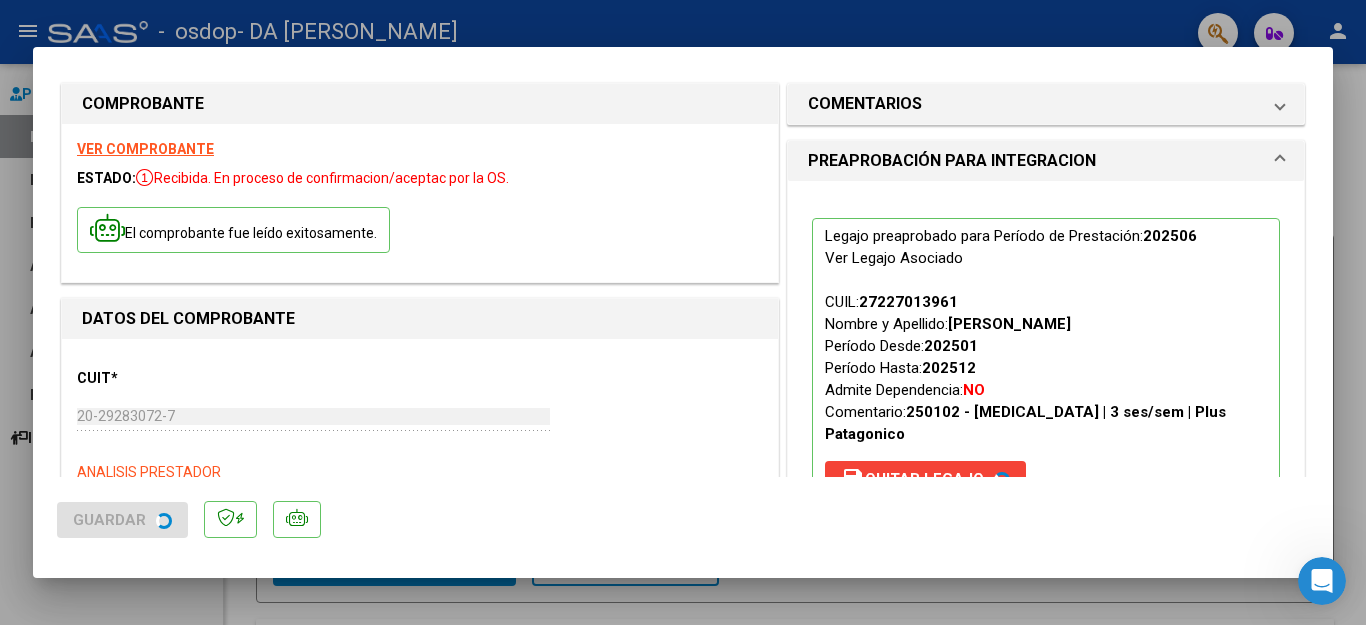 scroll, scrollTop: 0, scrollLeft: 0, axis: both 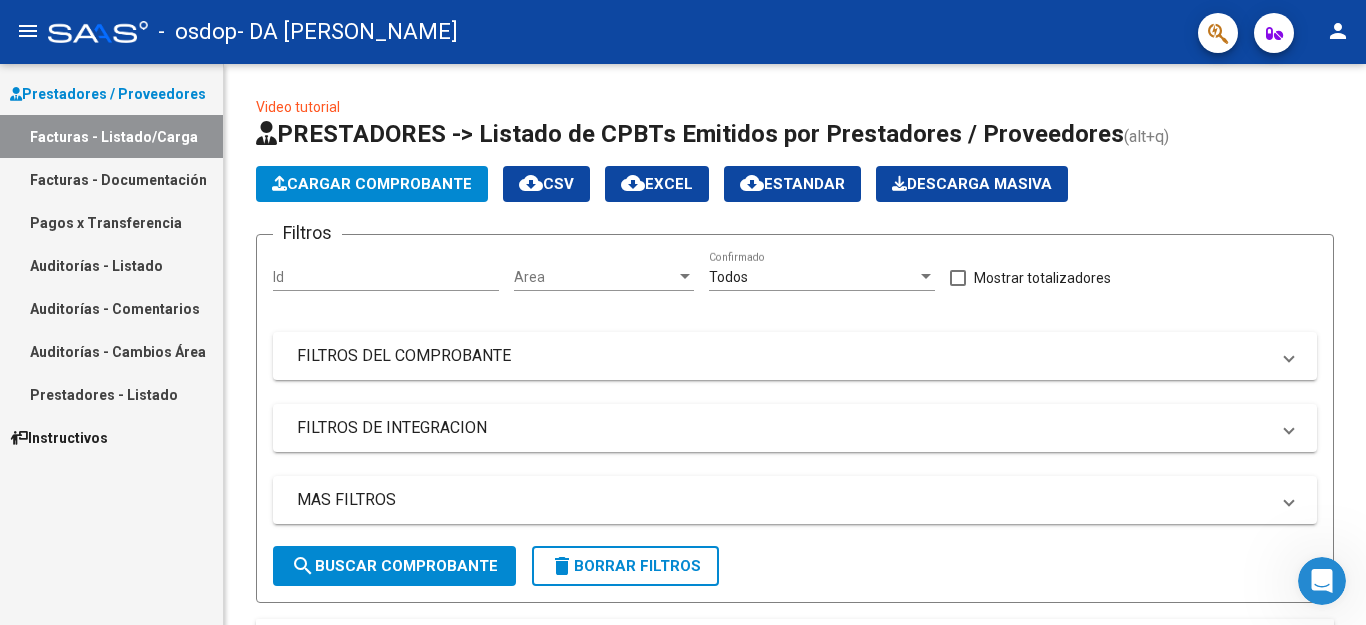 click on "Facturas - Documentación" at bounding box center [111, 179] 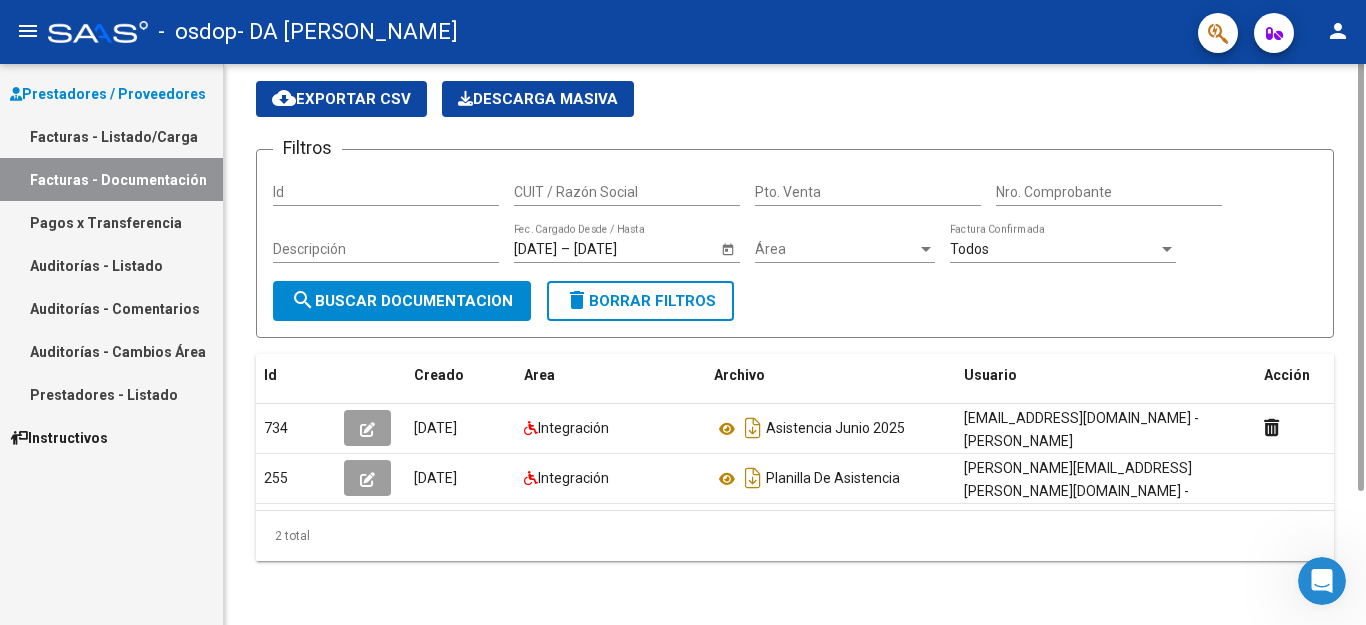 scroll, scrollTop: 0, scrollLeft: 0, axis: both 